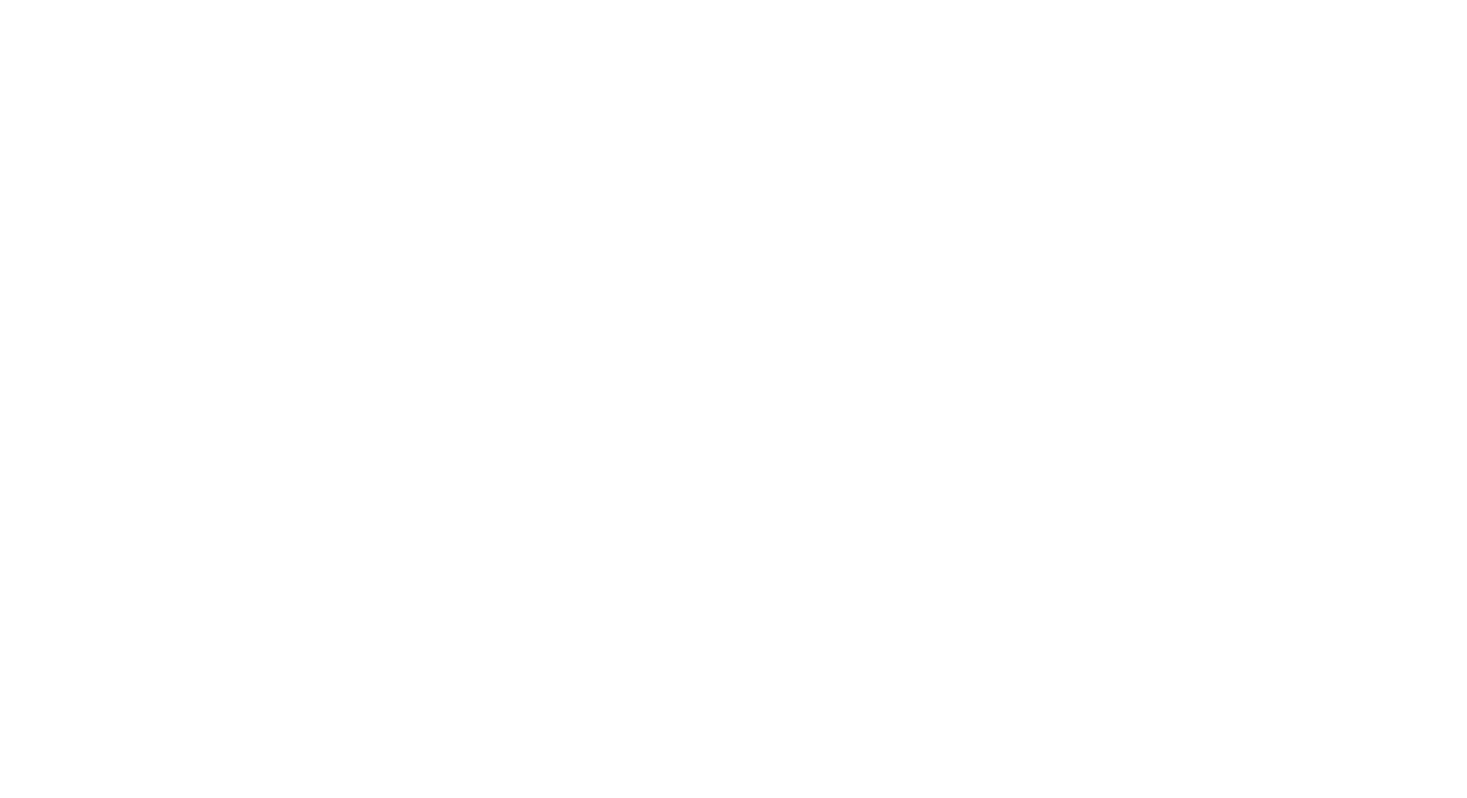 scroll, scrollTop: 0, scrollLeft: 0, axis: both 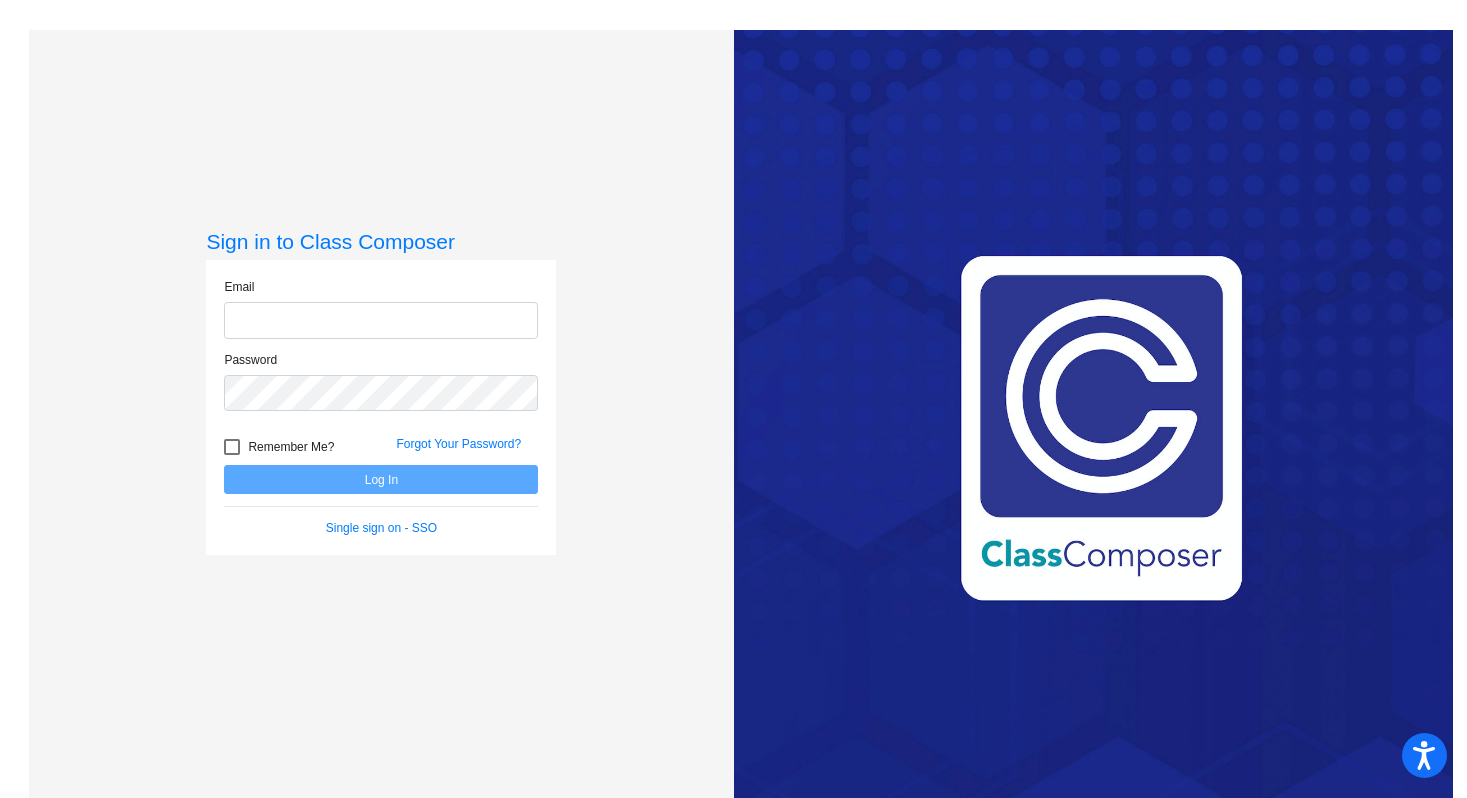 type on "[EMAIL_ADDRESS][DOMAIN_NAME]" 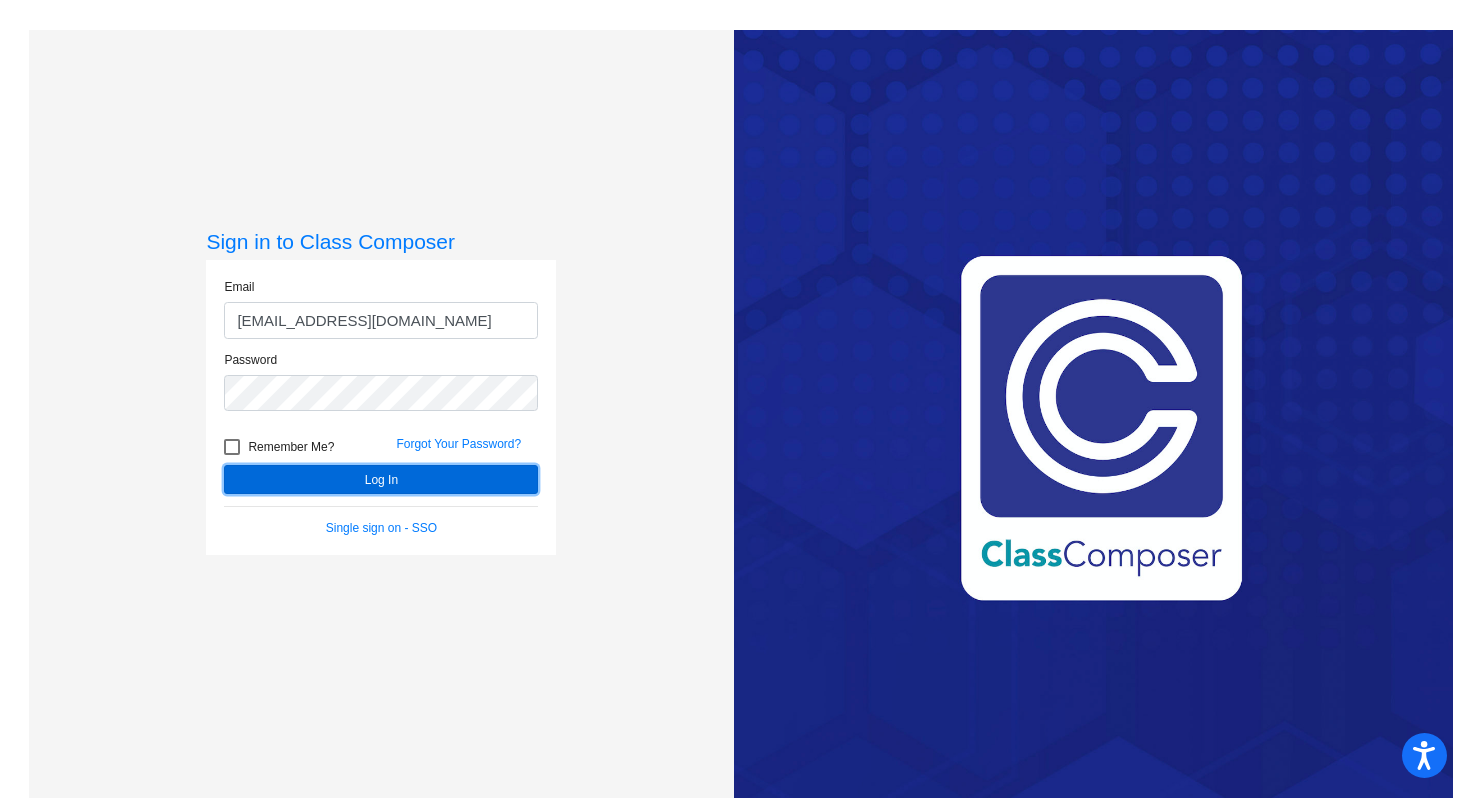 click on "Log In" 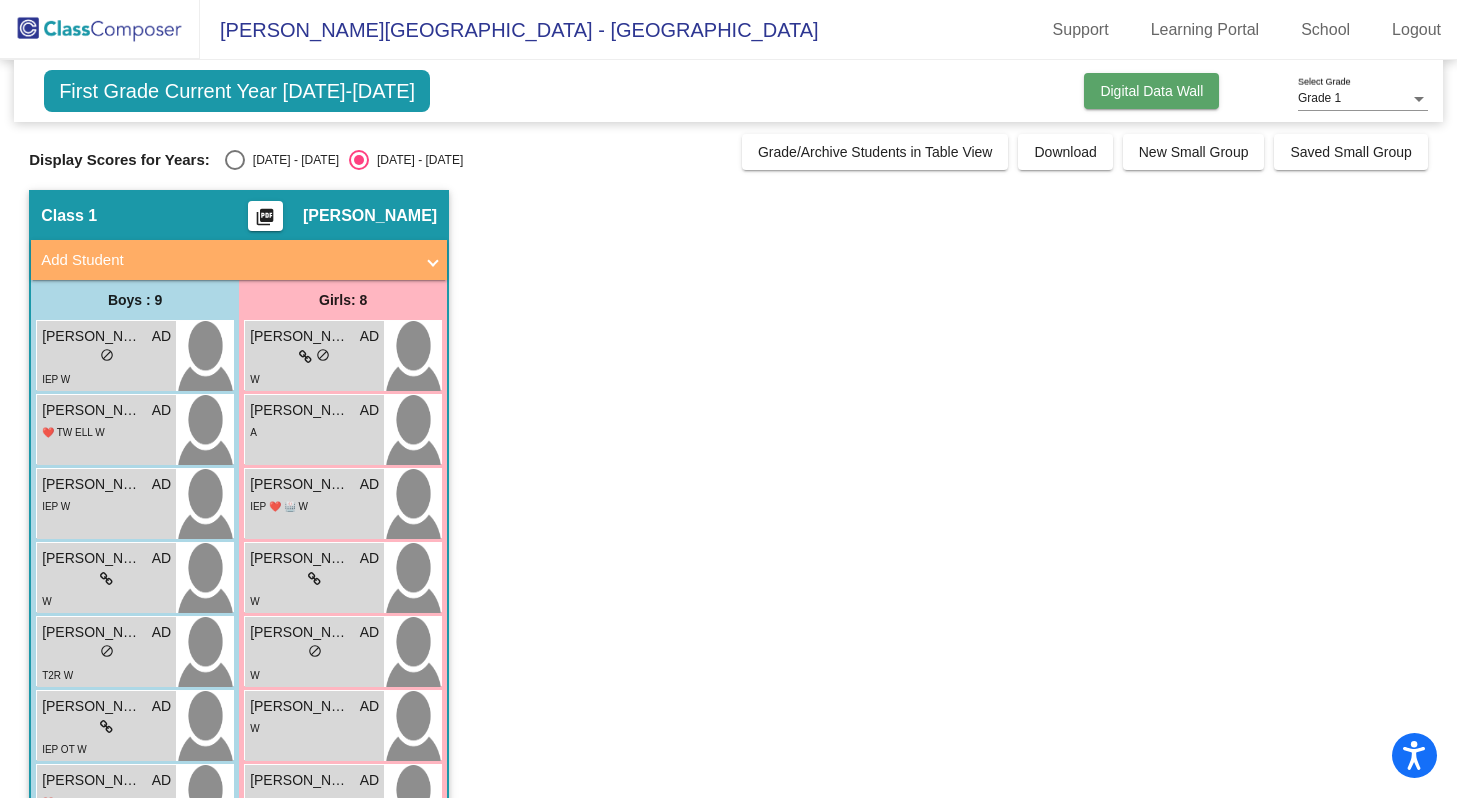 click on "Digital Data Wall" 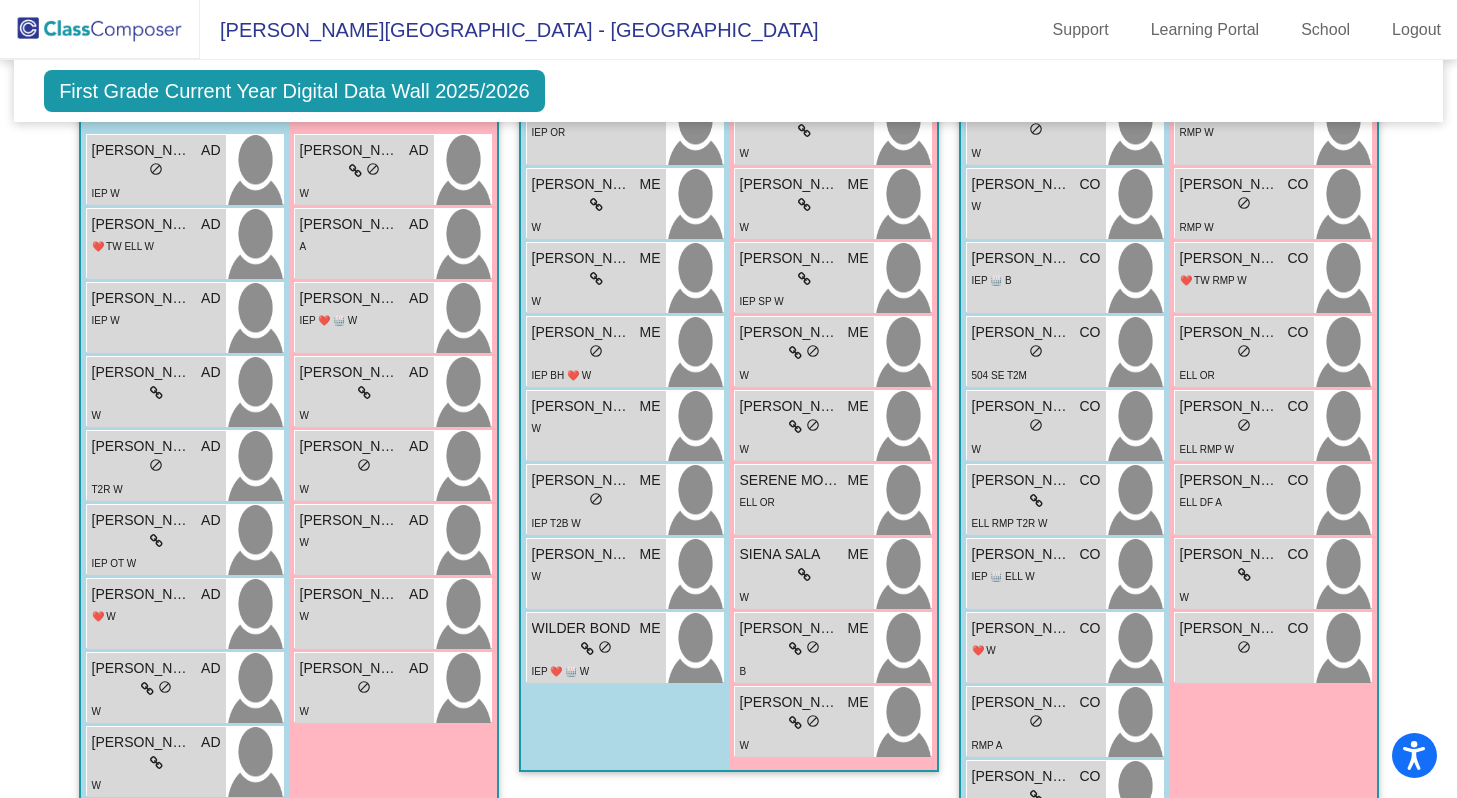 scroll, scrollTop: 0, scrollLeft: 0, axis: both 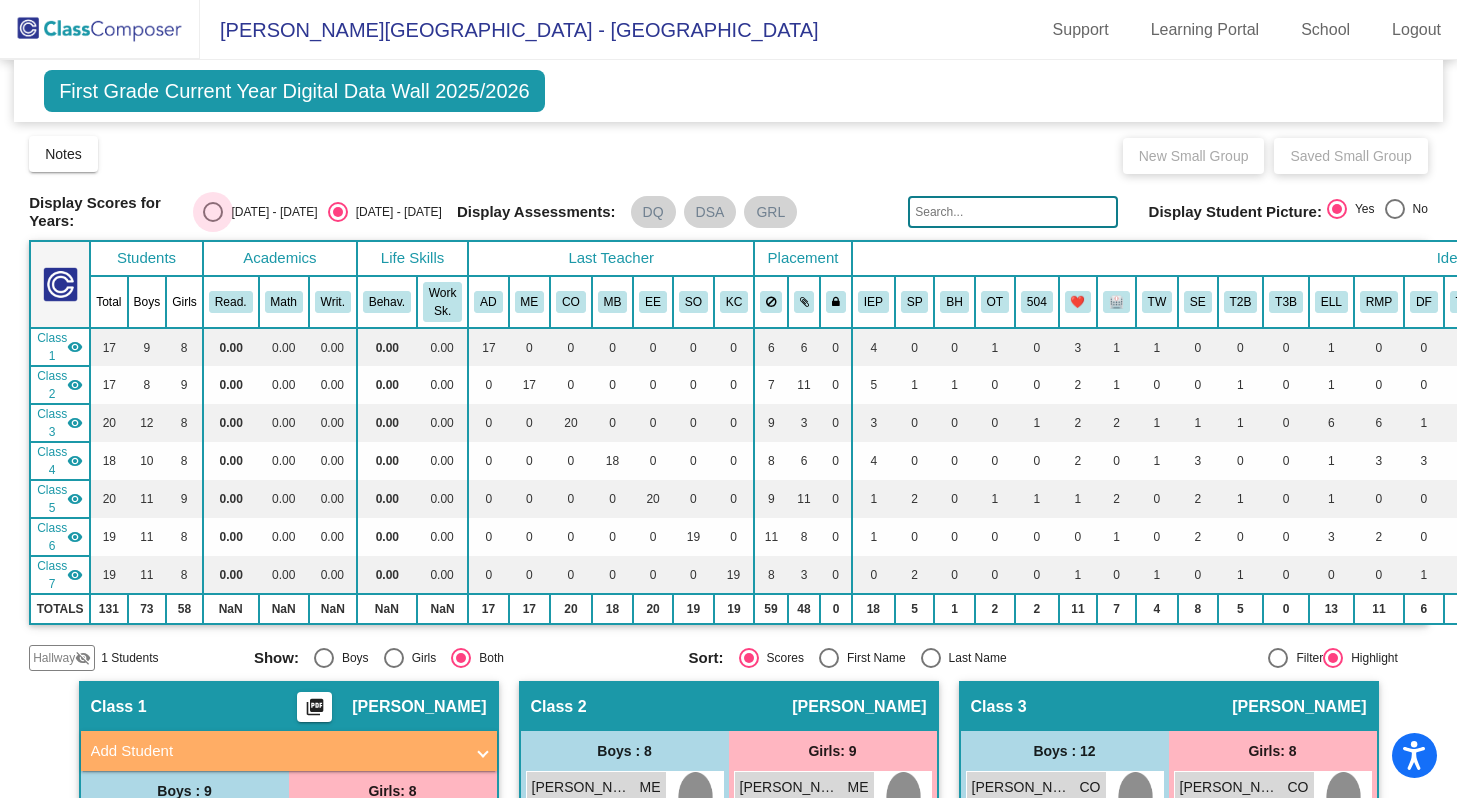 click at bounding box center [213, 212] 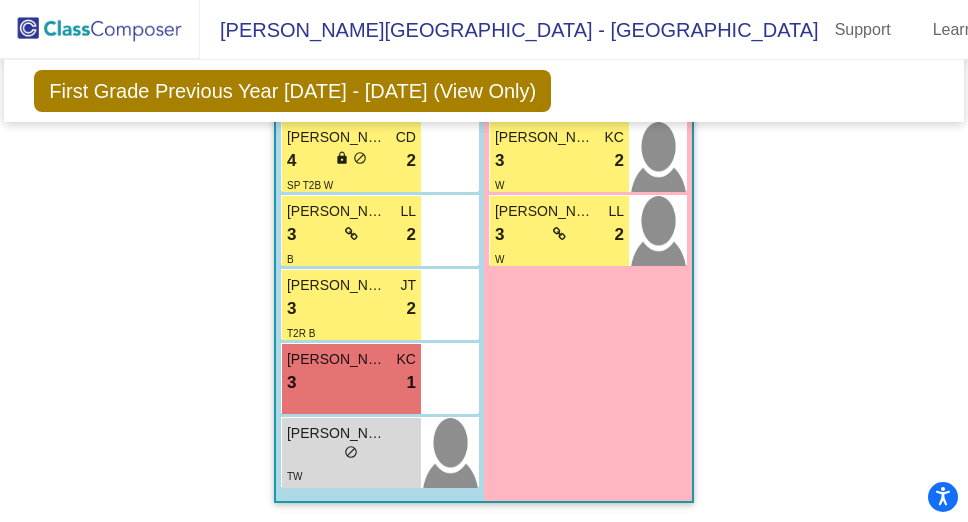 scroll, scrollTop: 3915, scrollLeft: 0, axis: vertical 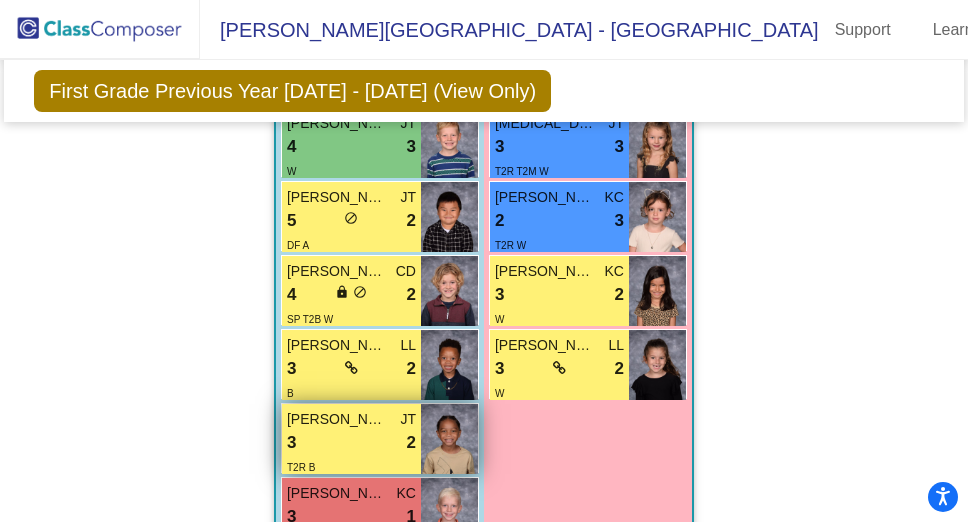 click on "3 lock do_not_disturb_alt 2" at bounding box center (351, 443) 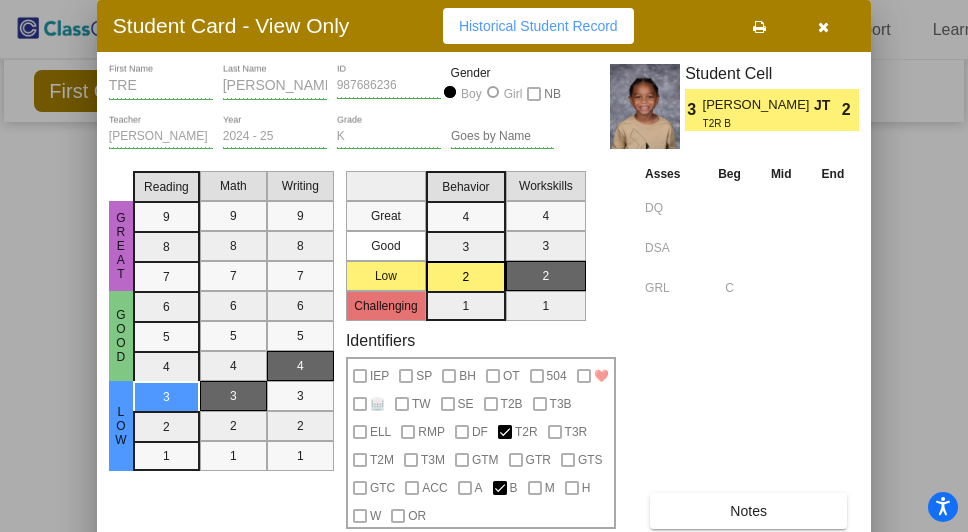 click at bounding box center (823, 26) 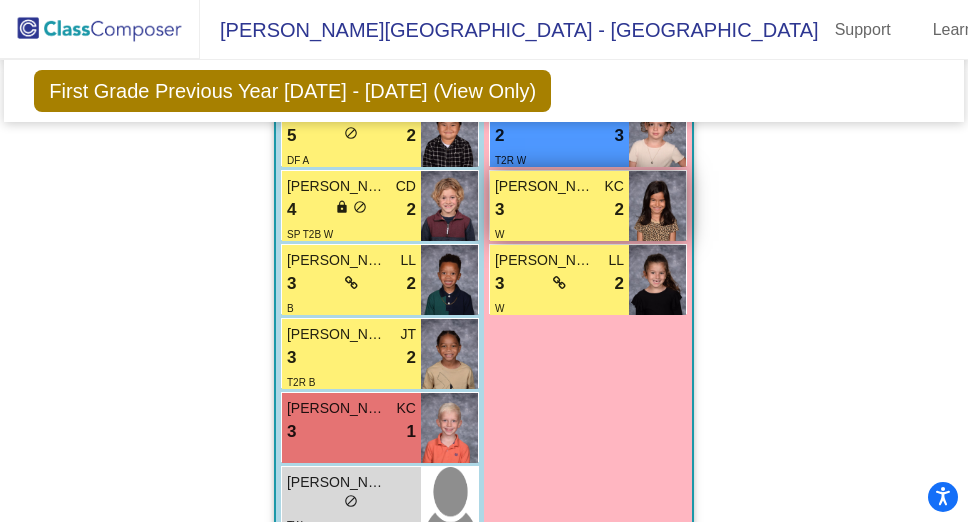 scroll, scrollTop: 3872, scrollLeft: 0, axis: vertical 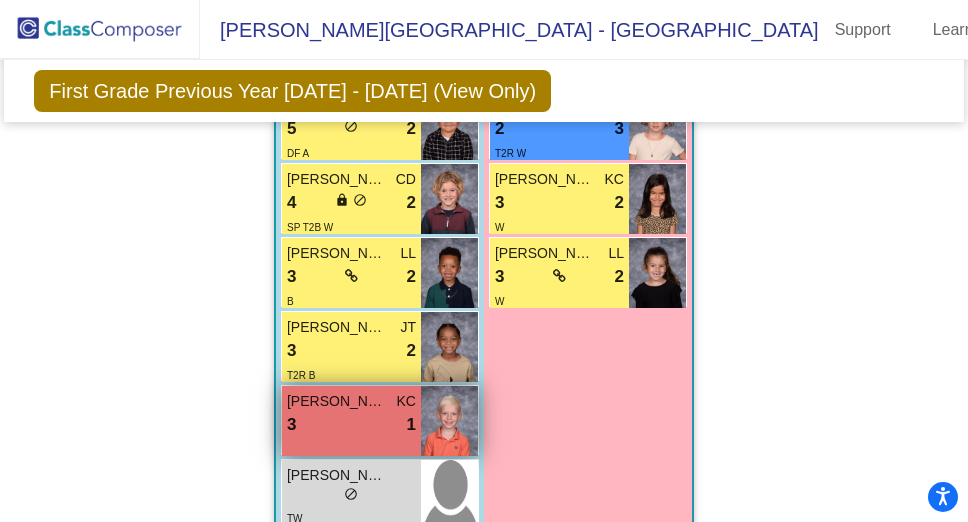 click on "3 lock do_not_disturb_alt 1" at bounding box center (351, 425) 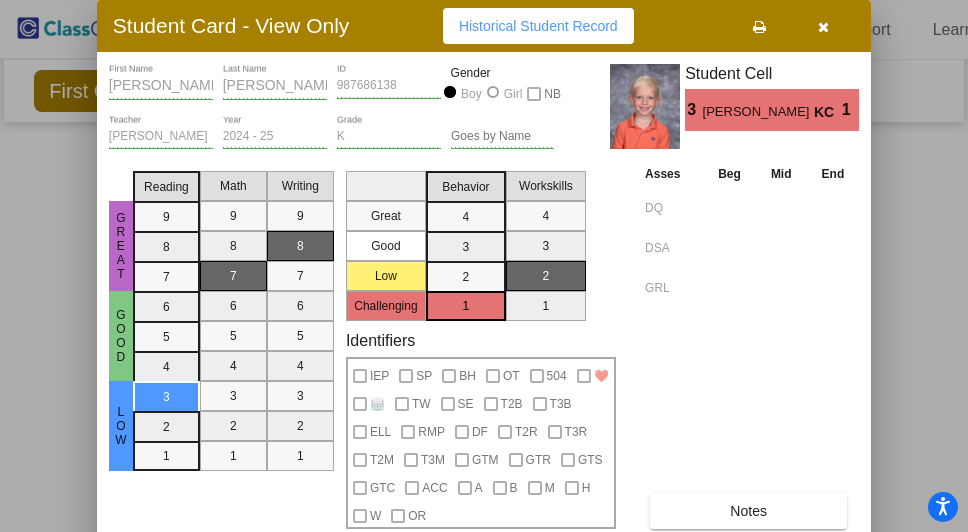 click at bounding box center [823, 26] 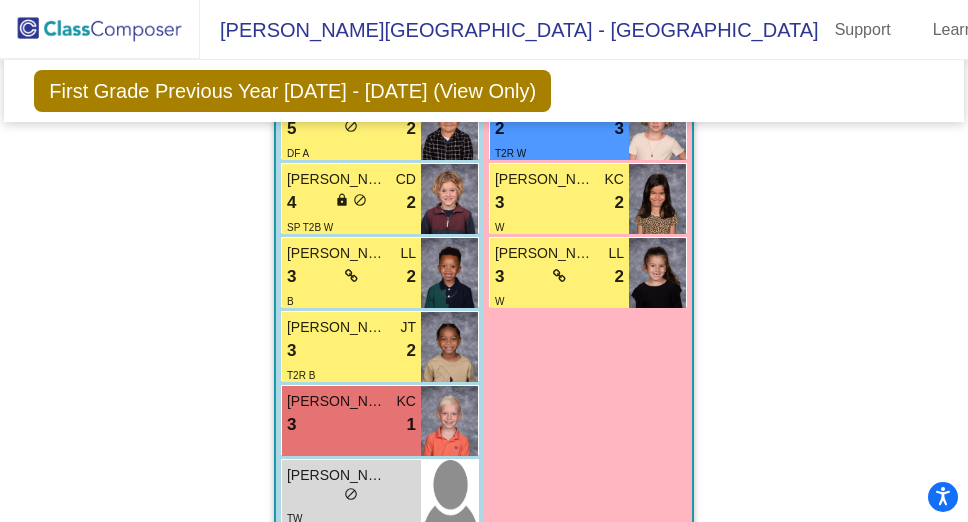 scroll, scrollTop: 3915, scrollLeft: 0, axis: vertical 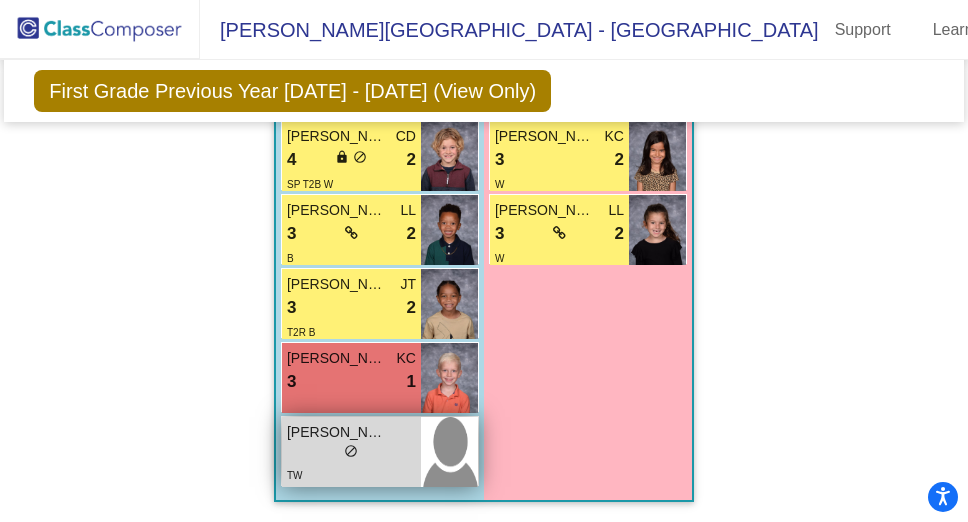 click on "[PERSON_NAME] [PERSON_NAME]" at bounding box center (337, 432) 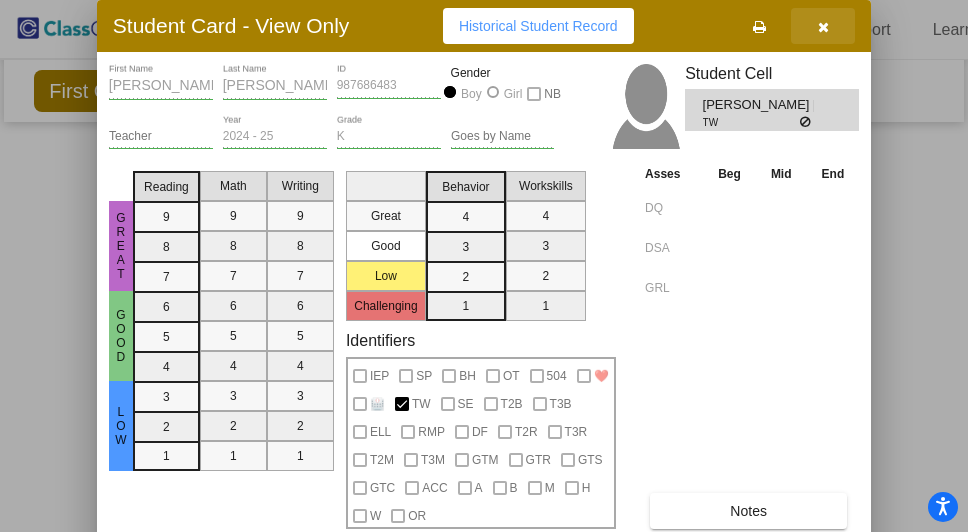 click at bounding box center (823, 26) 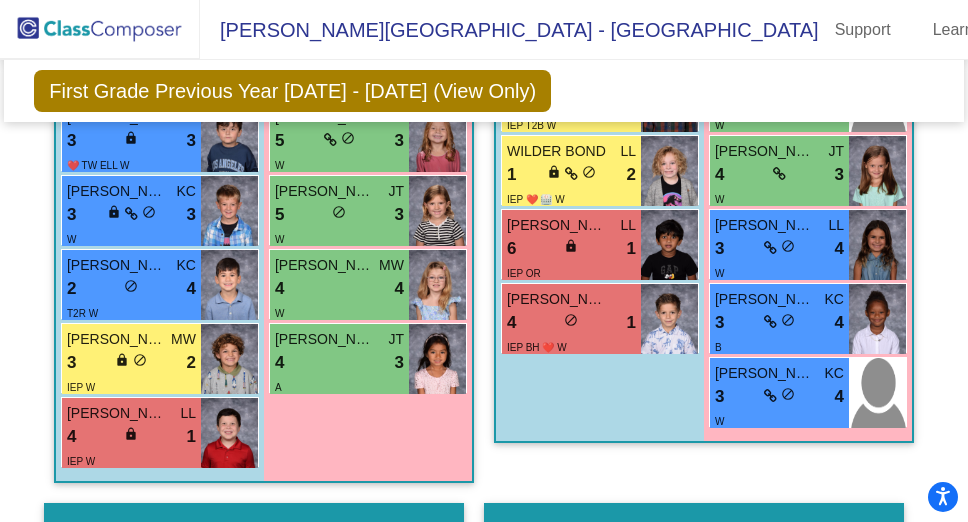 scroll, scrollTop: 1050, scrollLeft: 0, axis: vertical 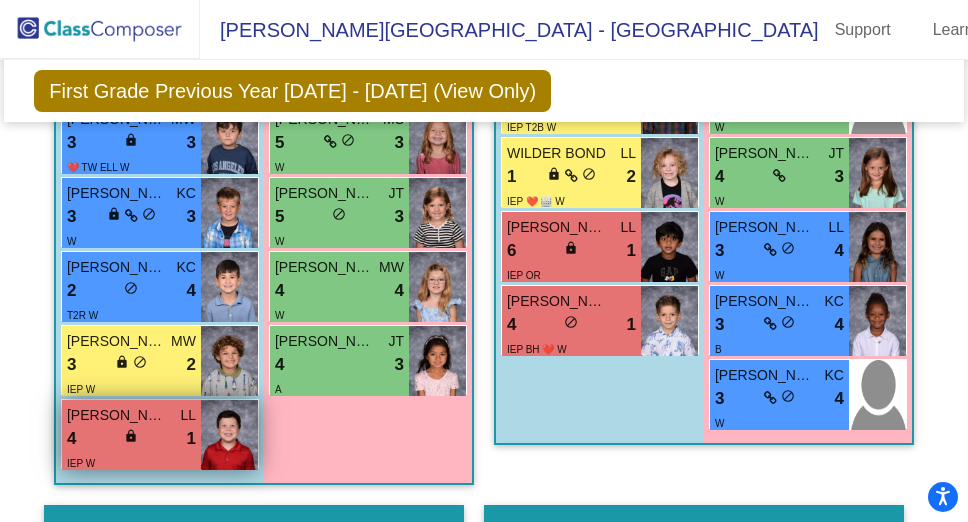 click on "[PERSON_NAME]" at bounding box center [117, 415] 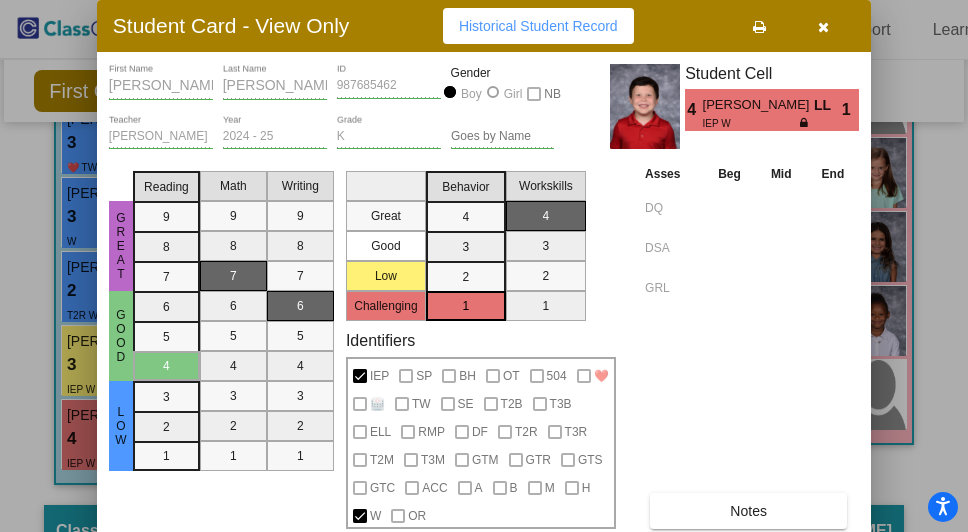 click at bounding box center [823, 26] 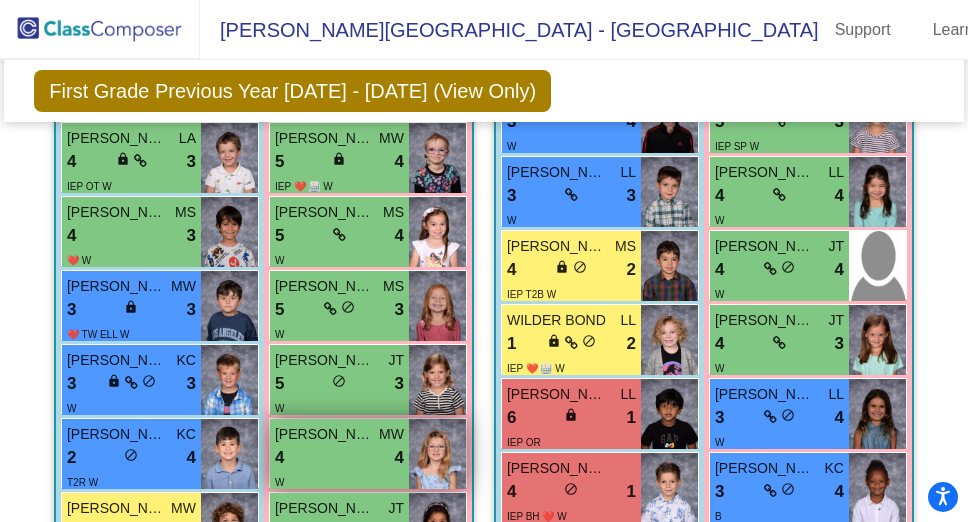 scroll, scrollTop: 873, scrollLeft: 0, axis: vertical 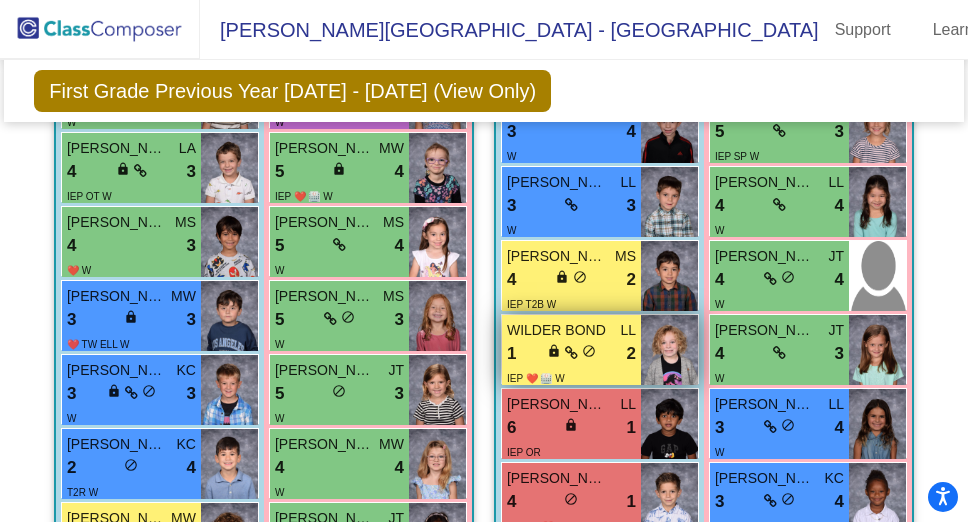 click on "WILDER BOND" at bounding box center (557, 330) 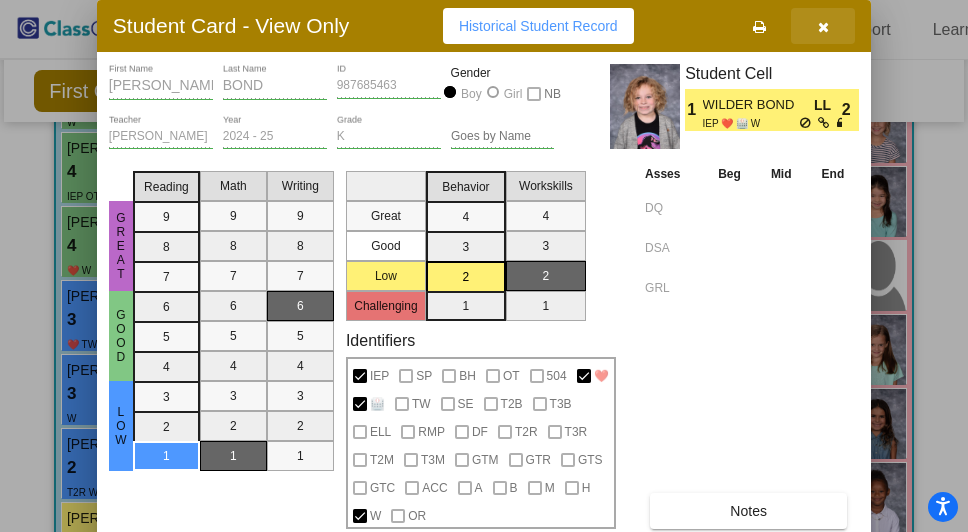 click at bounding box center [823, 27] 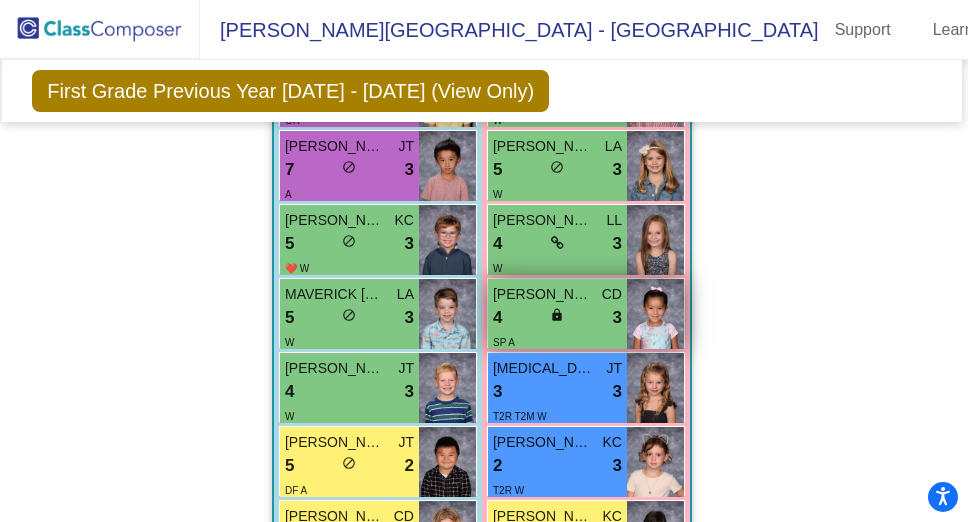 scroll, scrollTop: 3542, scrollLeft: 2, axis: both 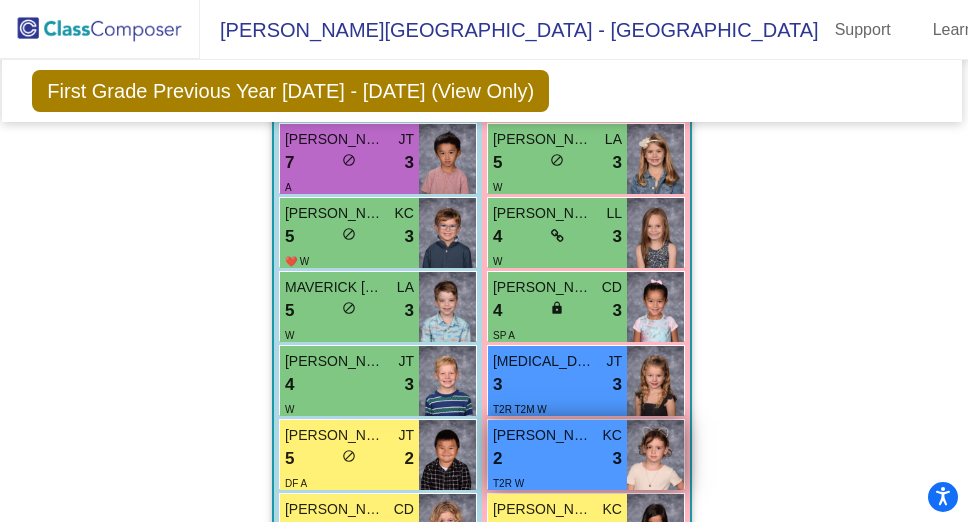 click on "2 lock do_not_disturb_alt 3" at bounding box center [557, 459] 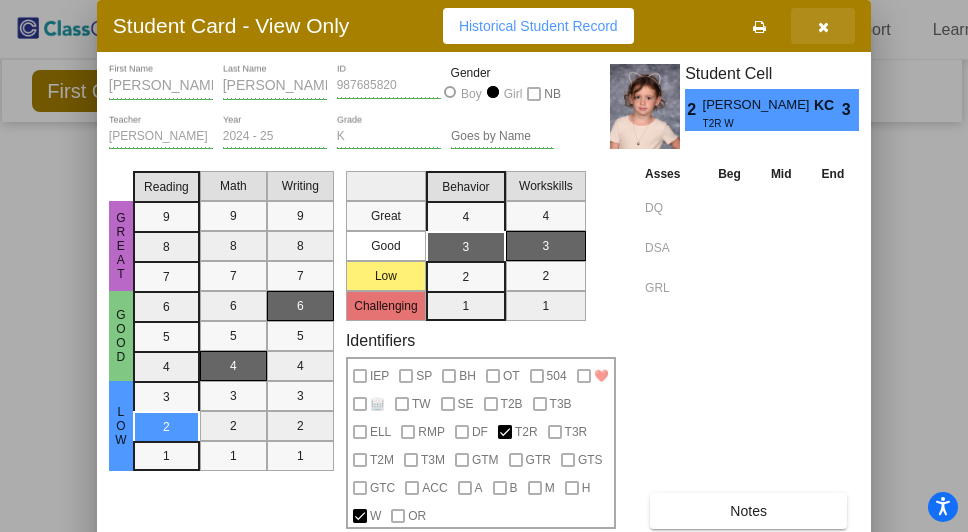 click at bounding box center (823, 26) 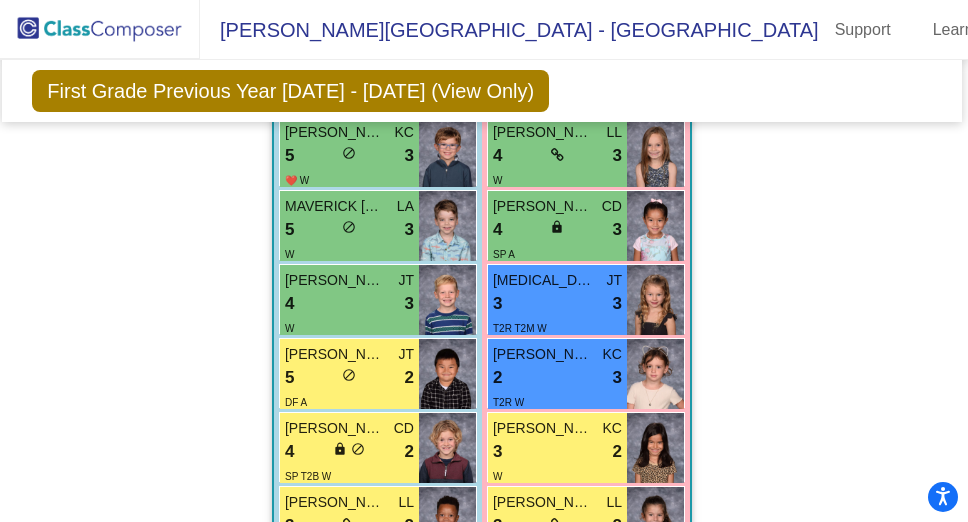 scroll, scrollTop: 3622, scrollLeft: 2, axis: both 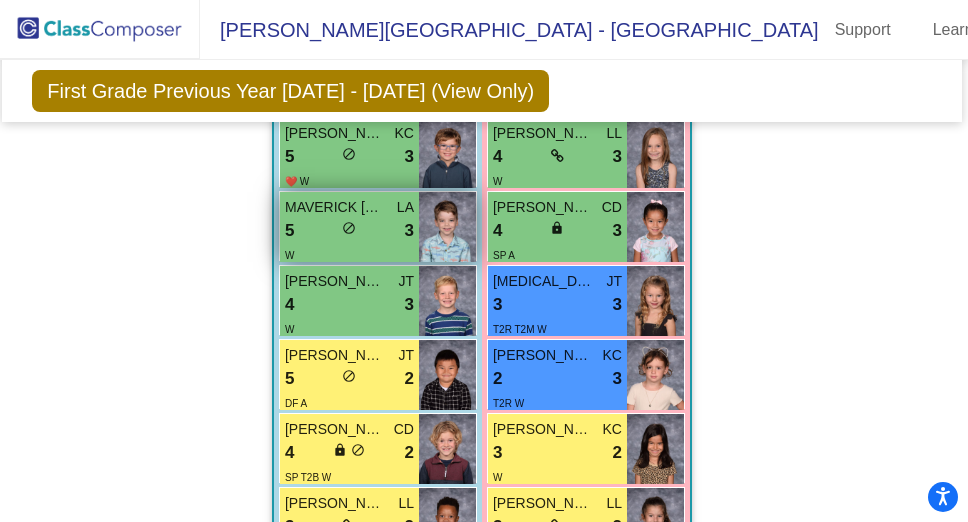 click at bounding box center (447, 227) 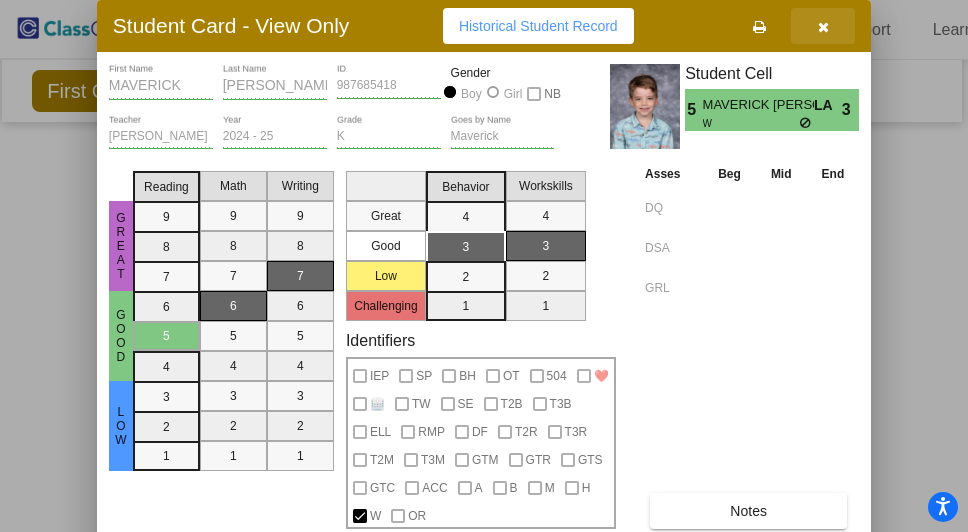 click at bounding box center [823, 27] 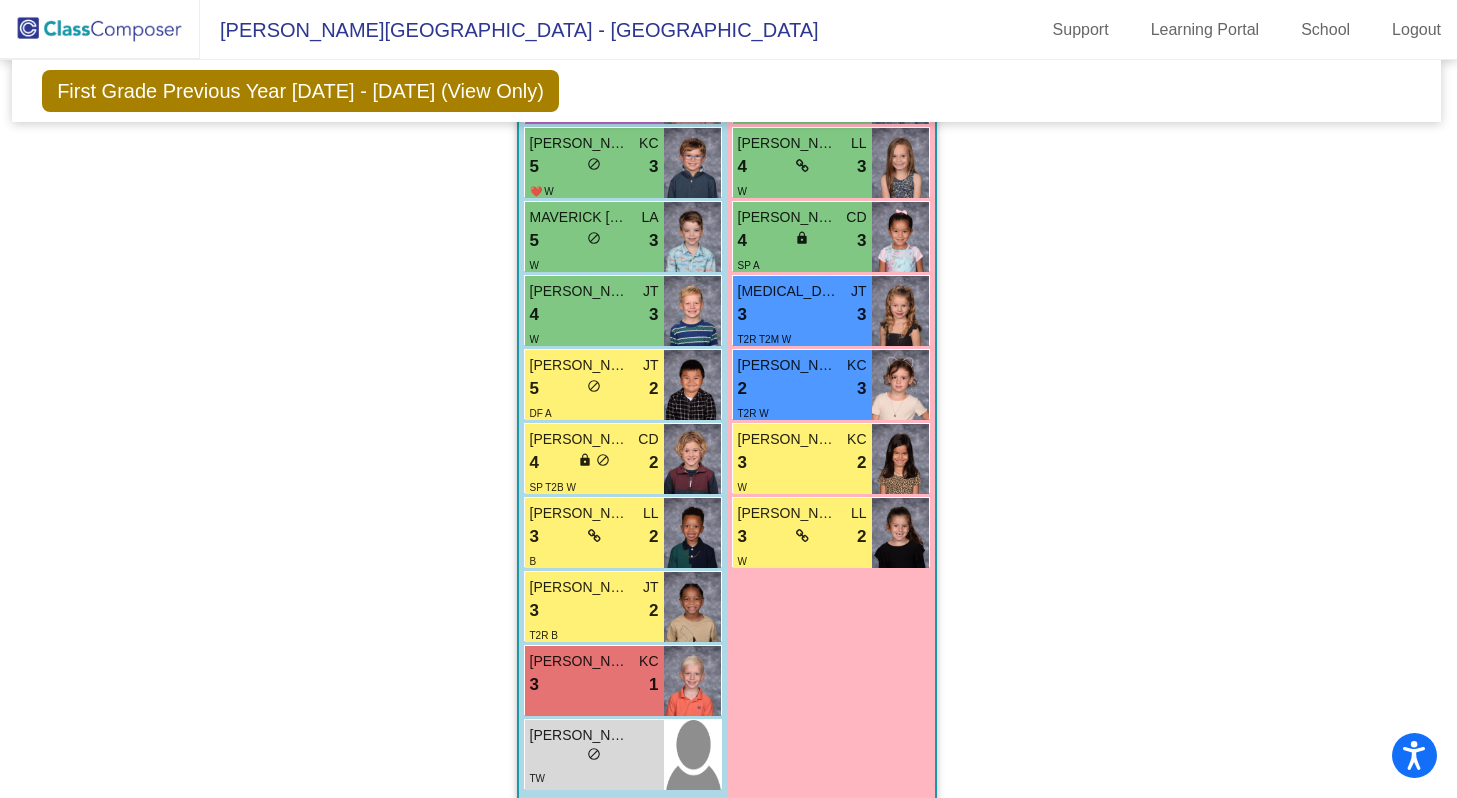 scroll, scrollTop: 2731, scrollLeft: 2, axis: both 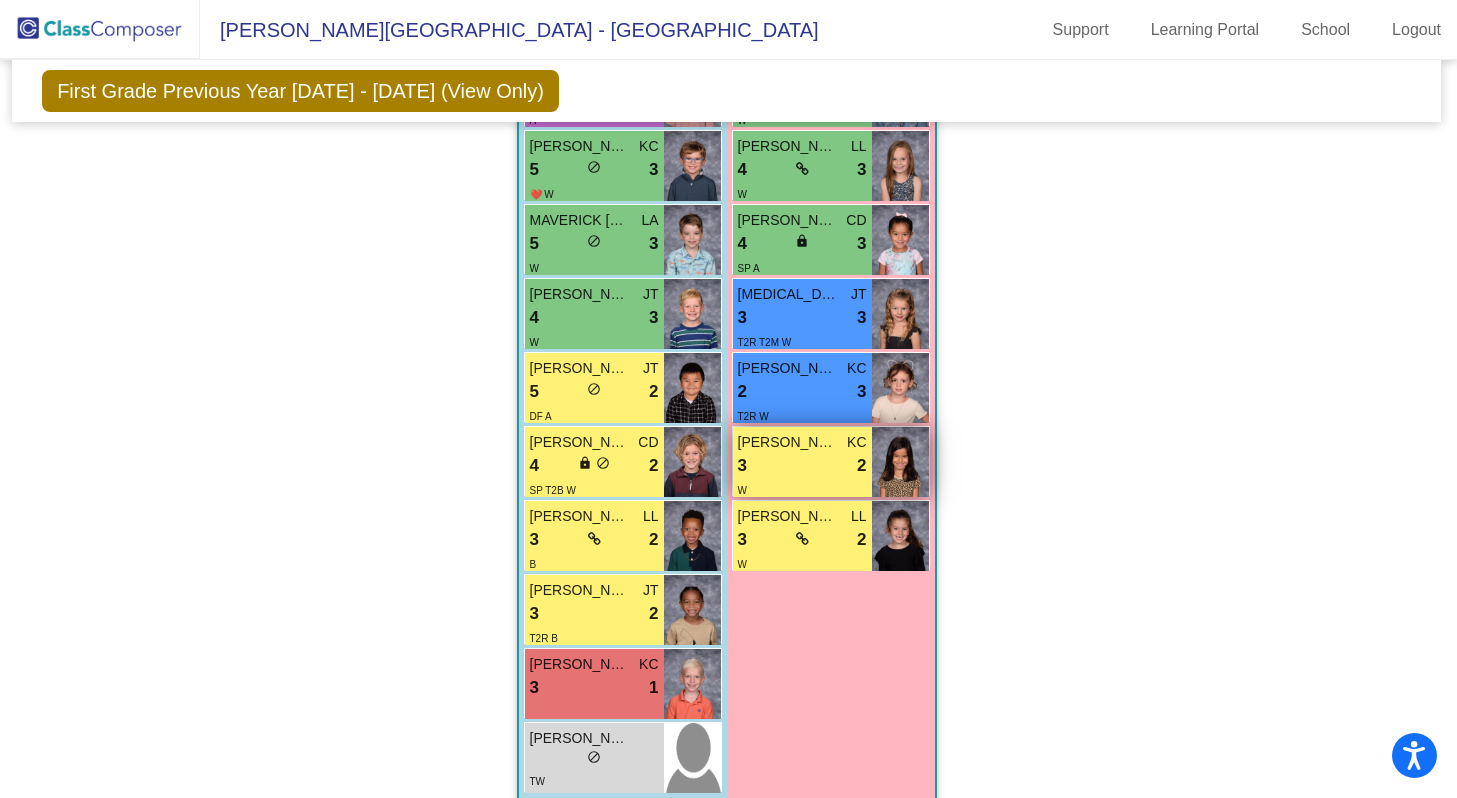click on "3 lock do_not_disturb_alt 2" at bounding box center [802, 466] 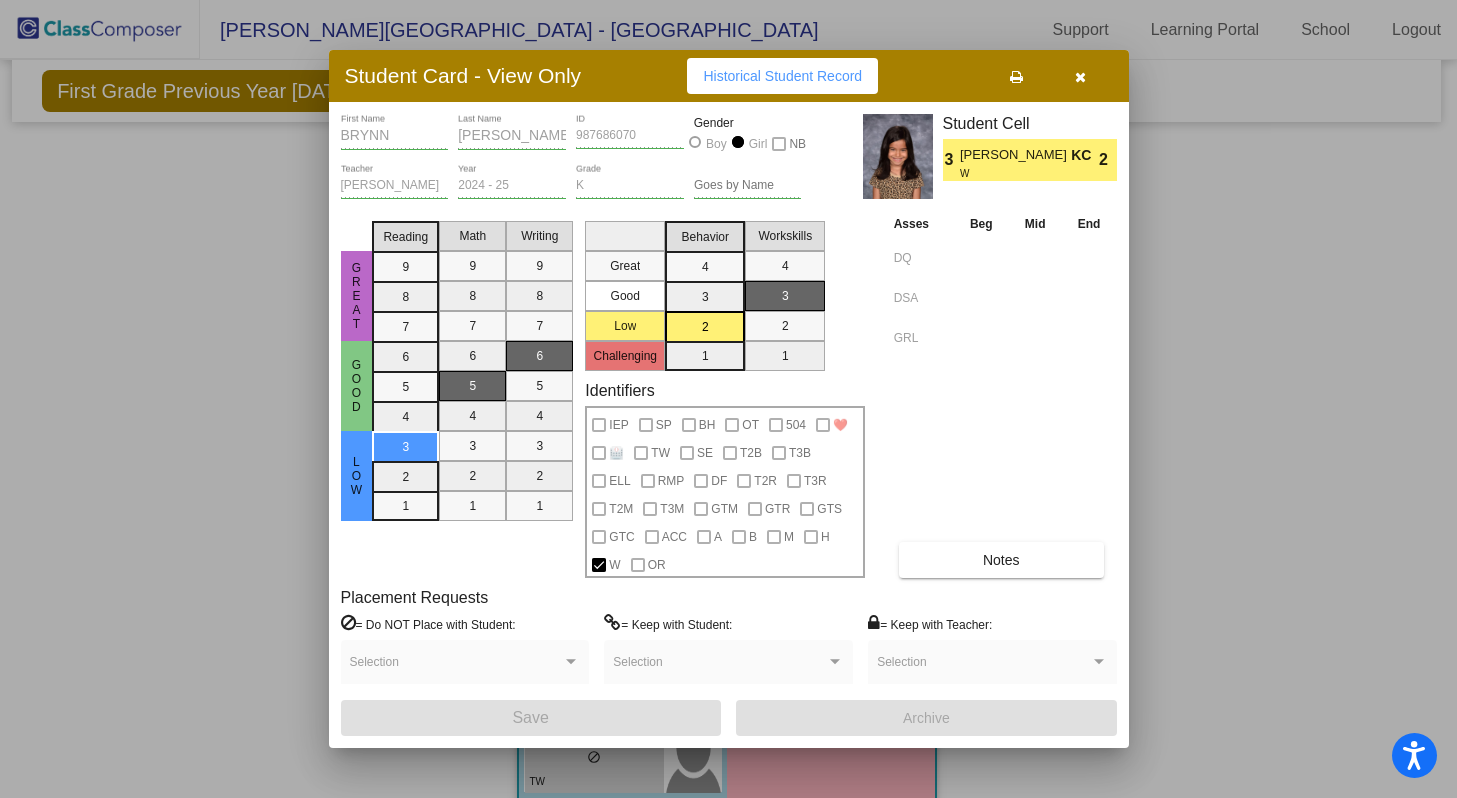 click at bounding box center [1080, 77] 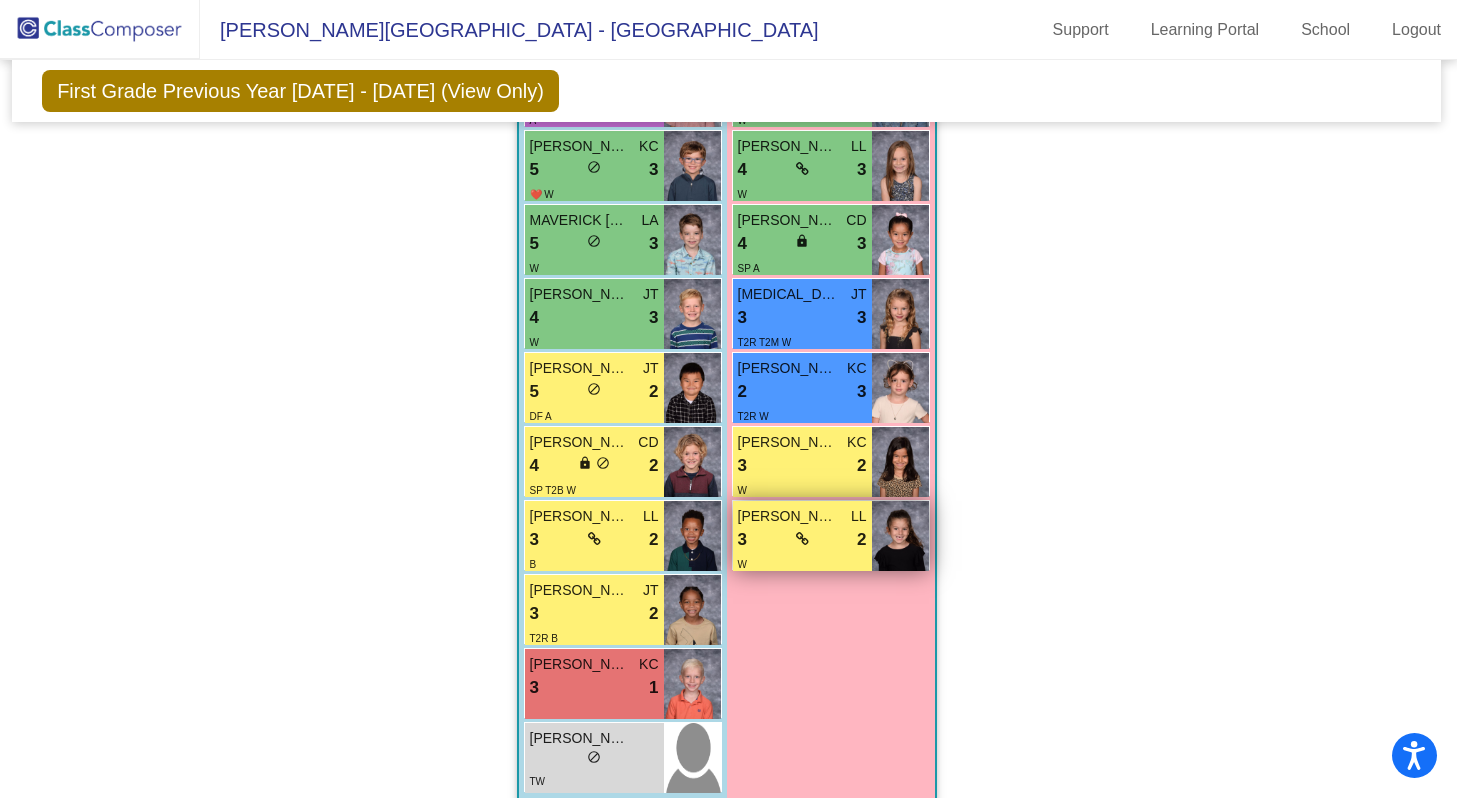 click on "[PERSON_NAME]" at bounding box center [788, 516] 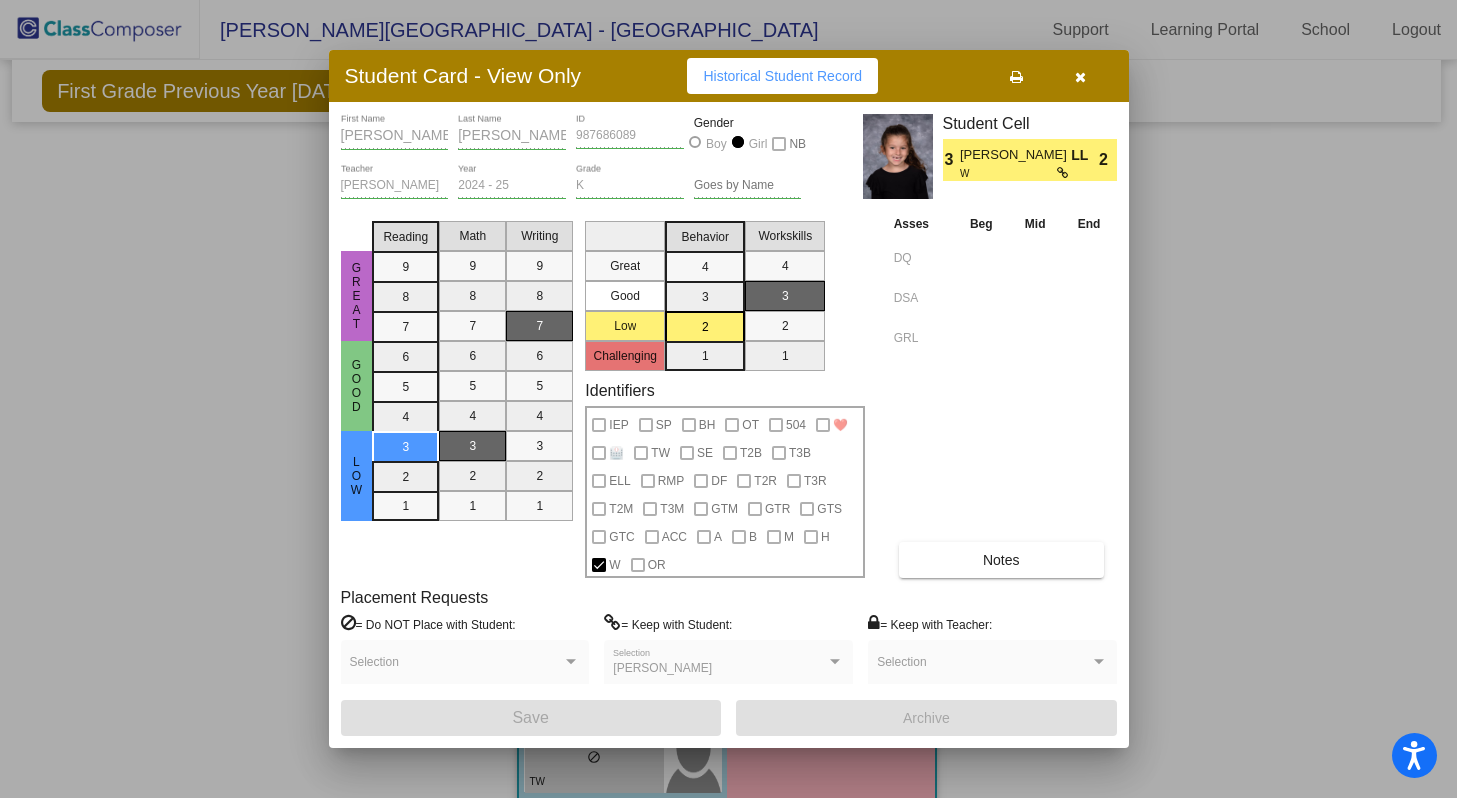 click at bounding box center (1064, 173) 